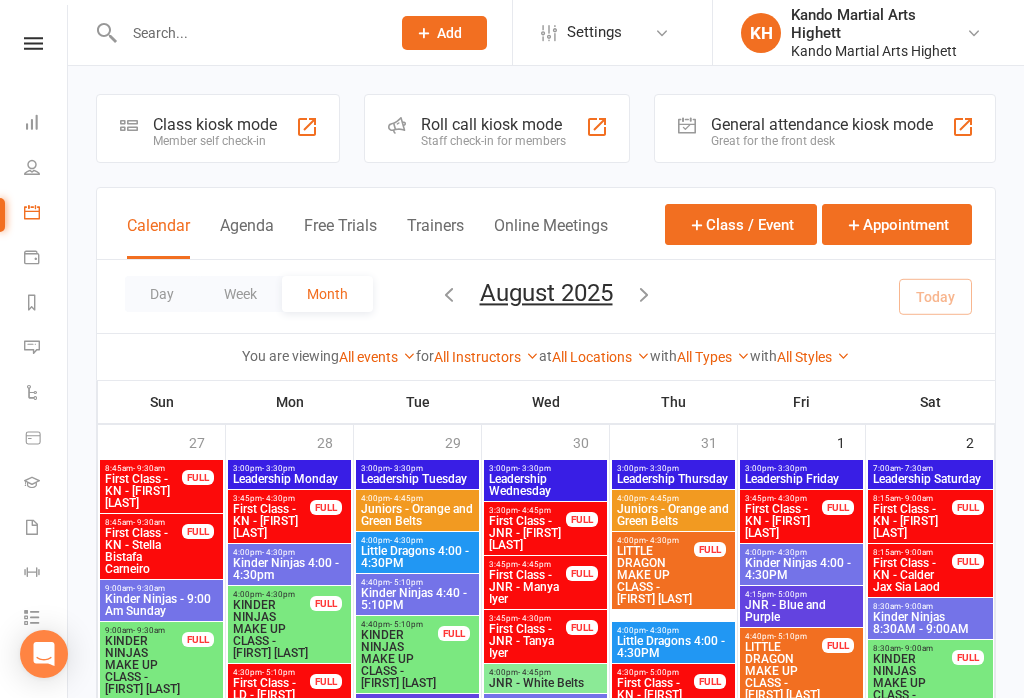 scroll, scrollTop: 907, scrollLeft: 0, axis: vertical 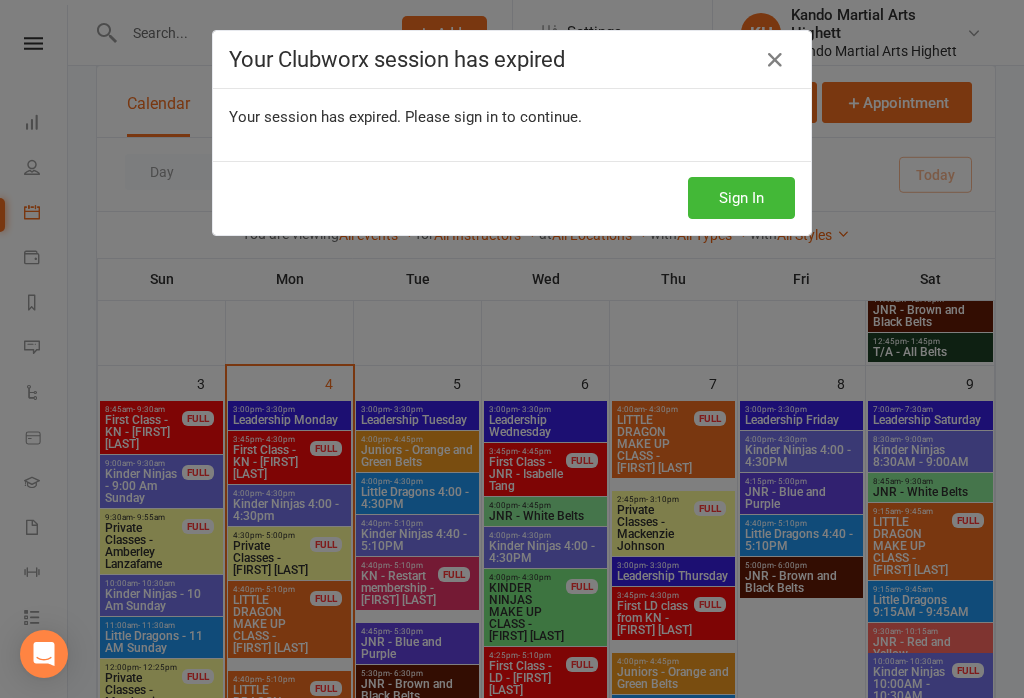 click on "Sign In" at bounding box center [741, 198] 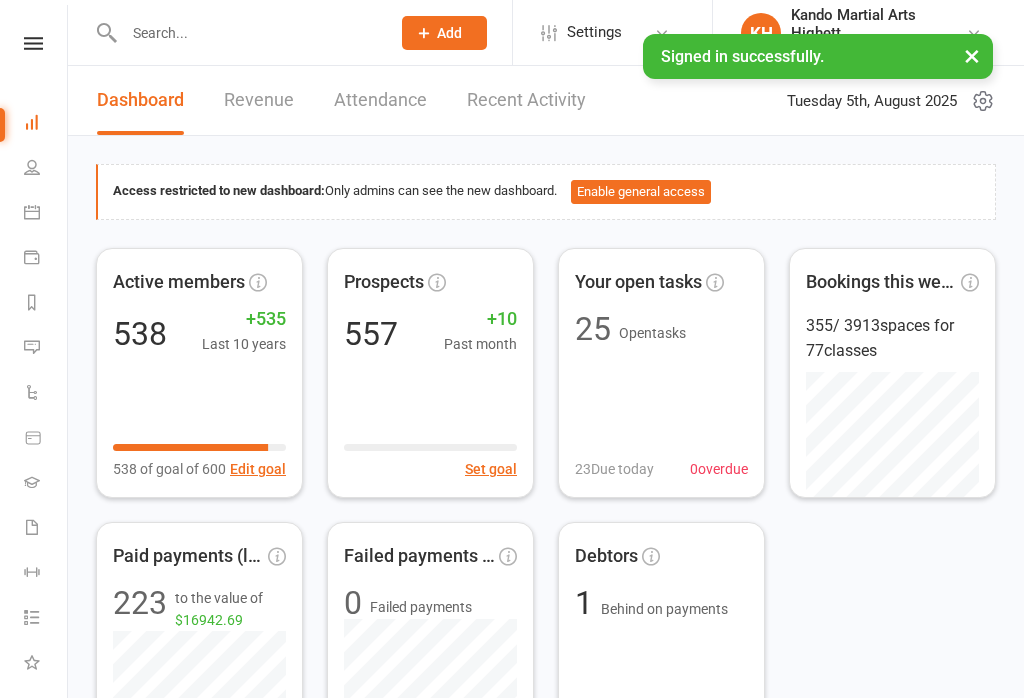 scroll, scrollTop: 0, scrollLeft: 0, axis: both 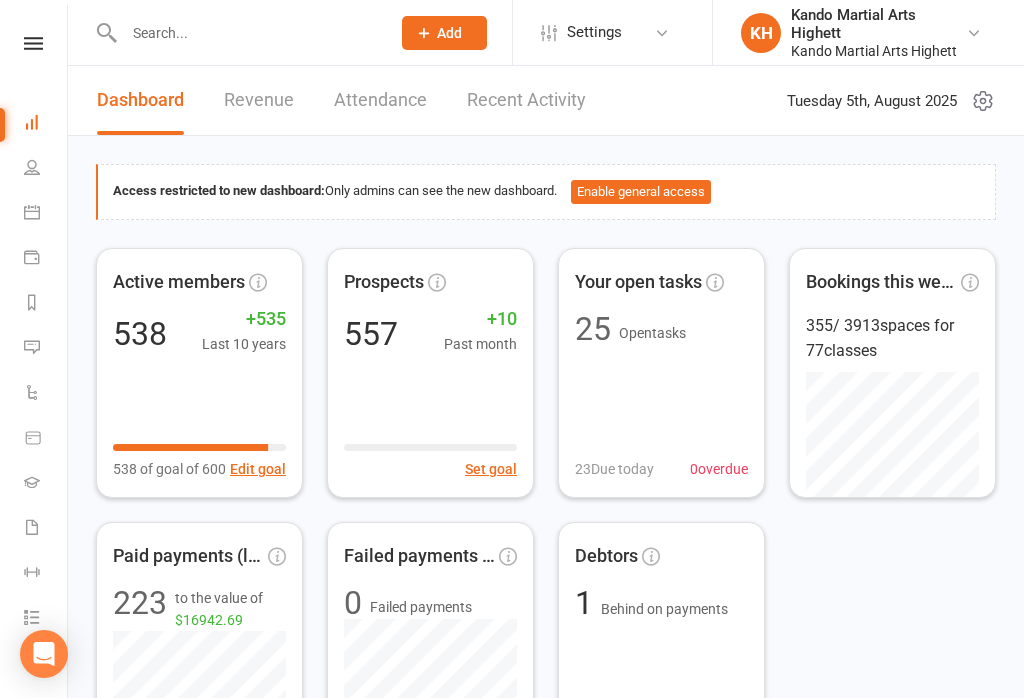 click on "Calendar" at bounding box center (33, 214) 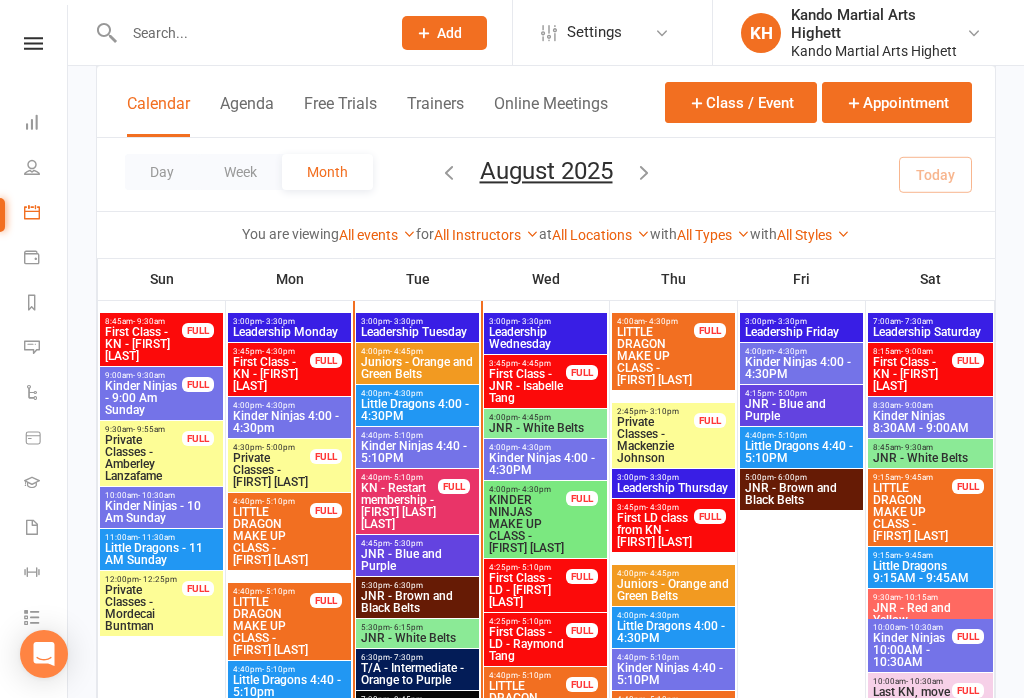 scroll, scrollTop: 1004, scrollLeft: 0, axis: vertical 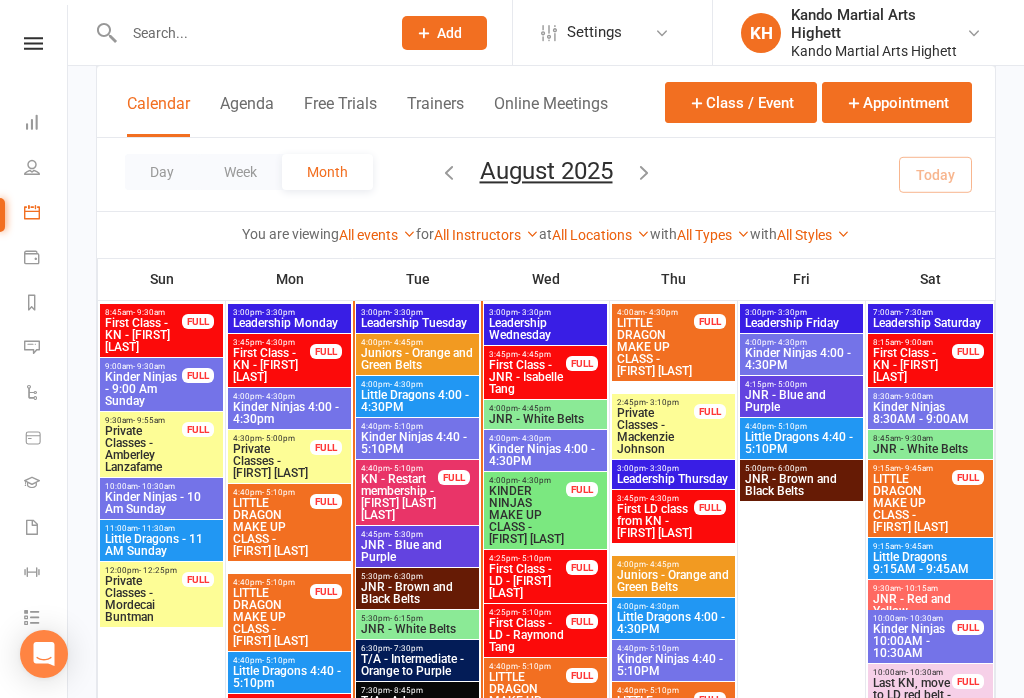 click on "Leadership Tuesday" at bounding box center [417, 323] 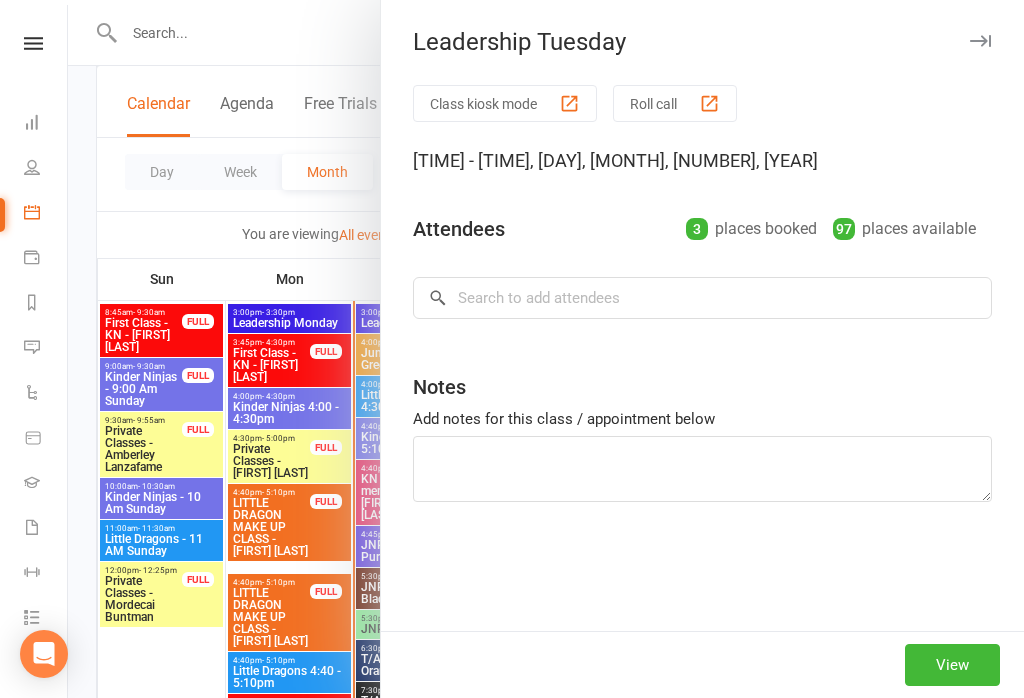 click at bounding box center [546, 349] 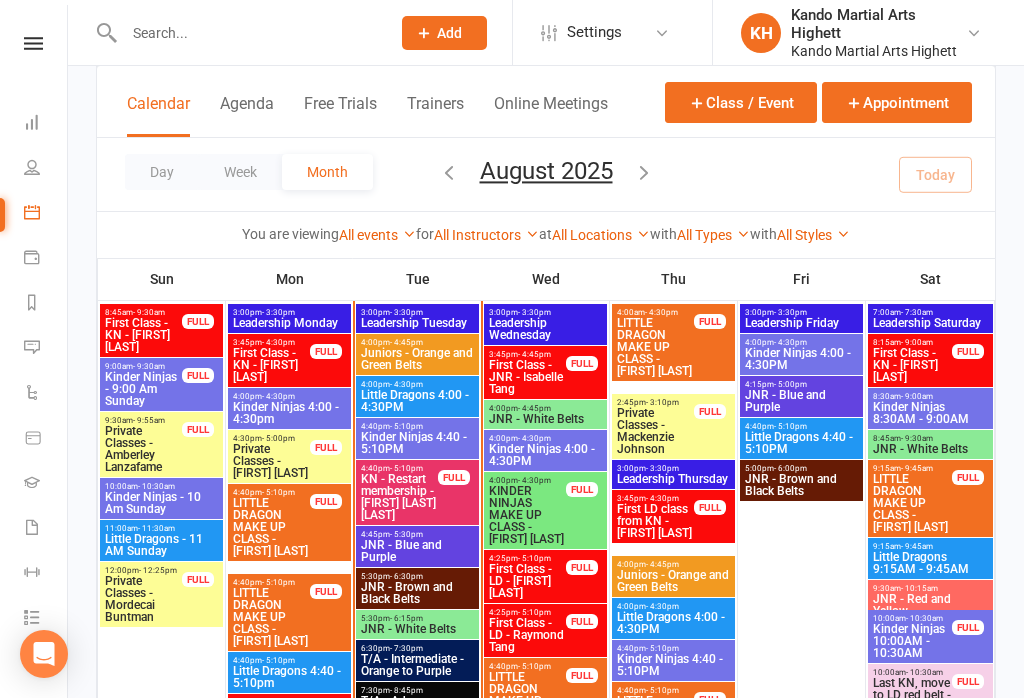 click on "Little Dragons 4:00 - 4:30PM" at bounding box center (417, 401) 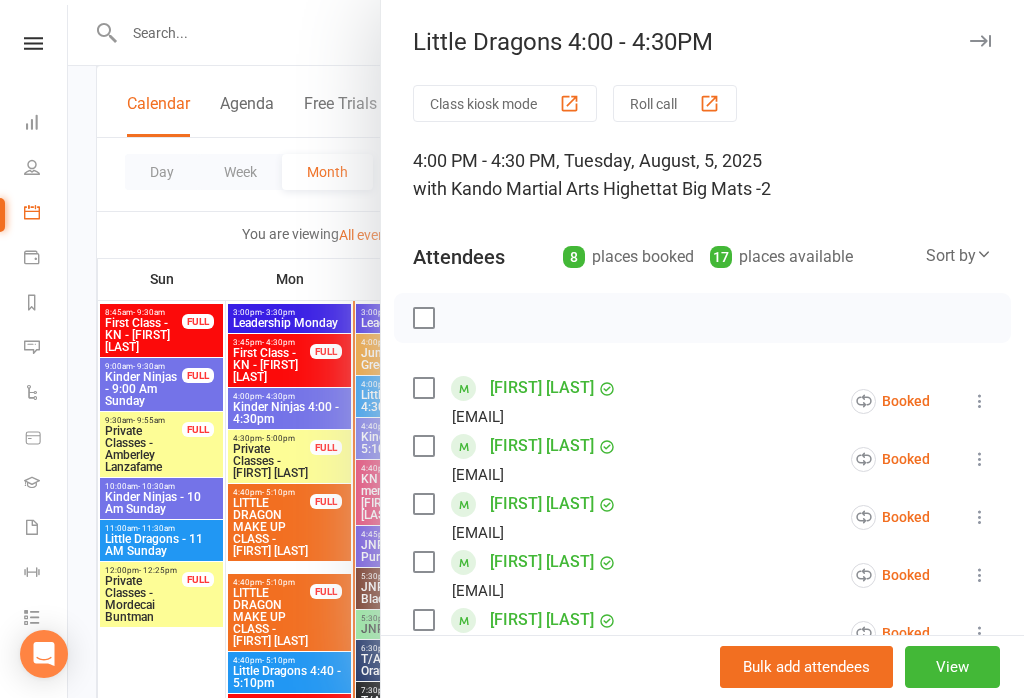 click on "Roll call" at bounding box center (675, 103) 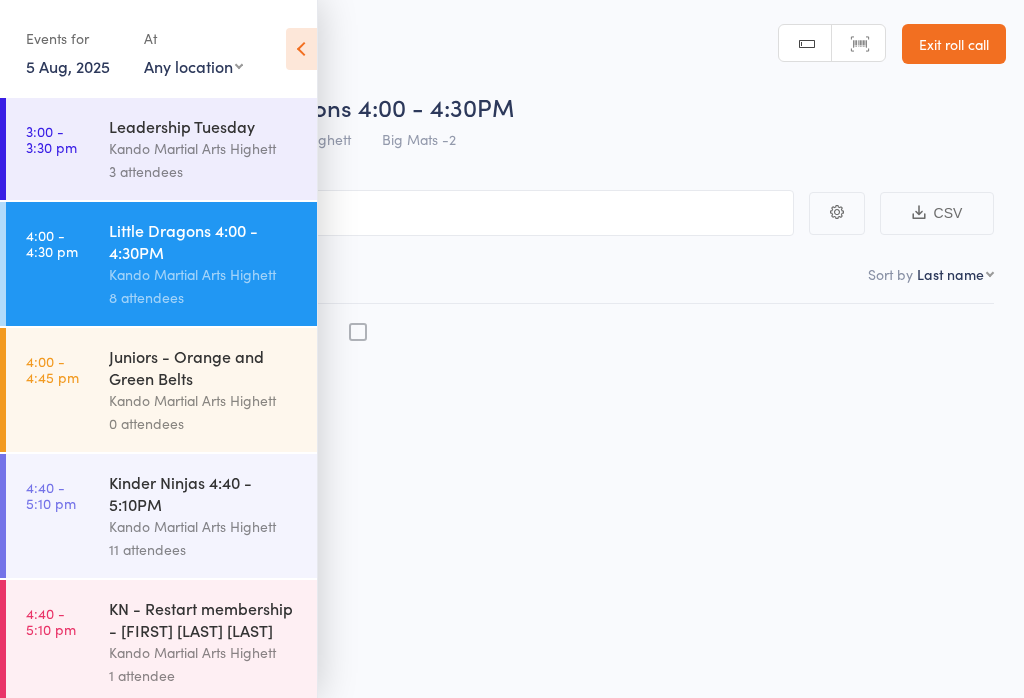 scroll, scrollTop: 0, scrollLeft: 0, axis: both 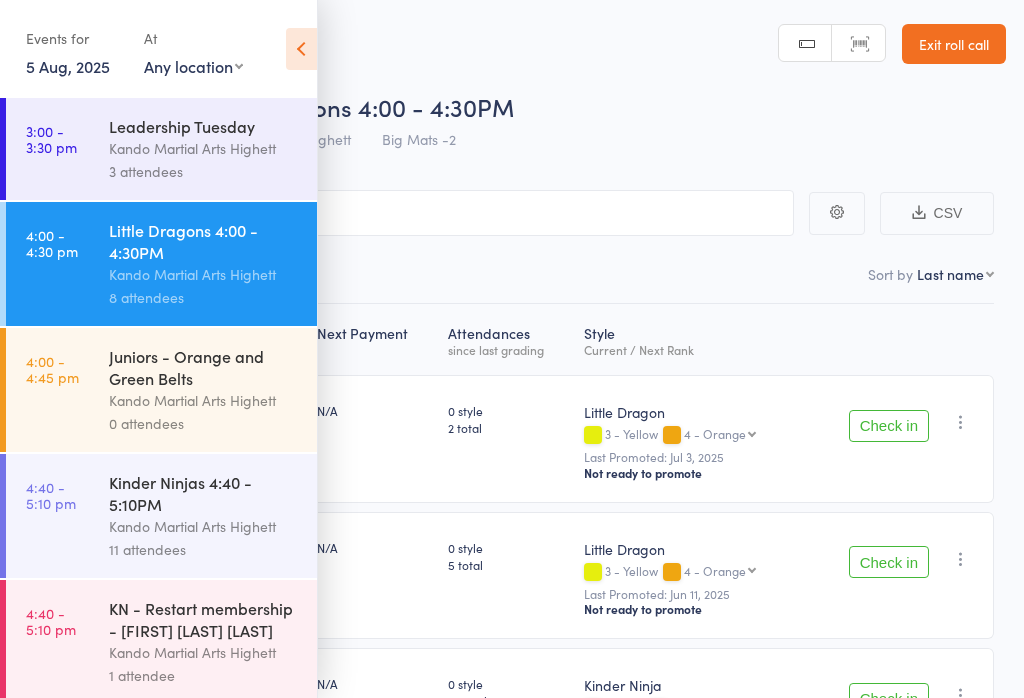 click at bounding box center (301, 49) 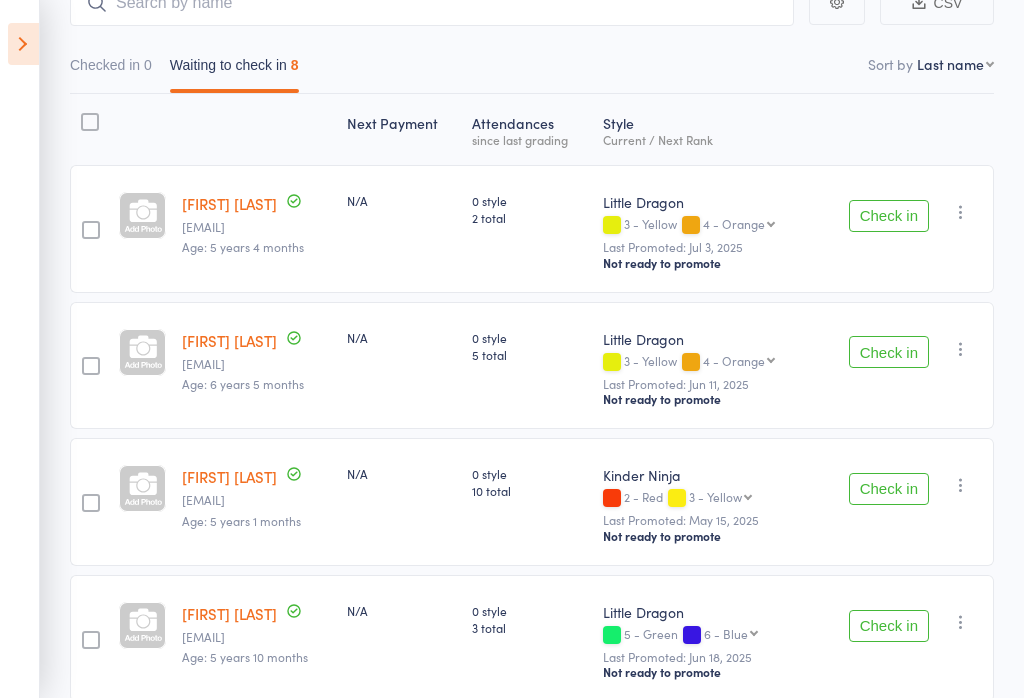 scroll, scrollTop: 212, scrollLeft: 0, axis: vertical 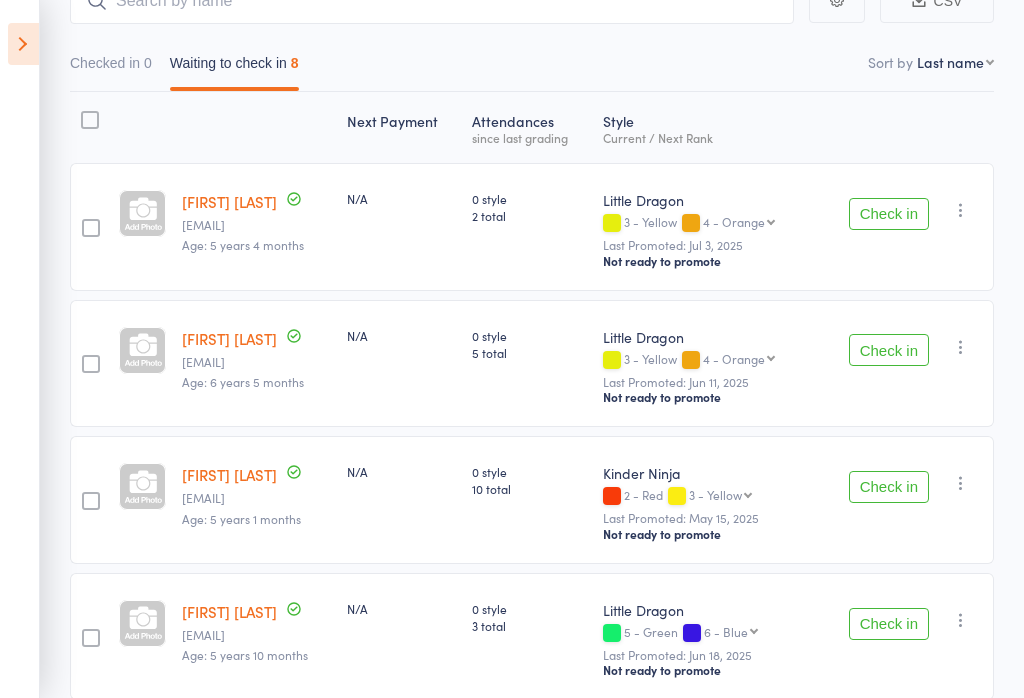 click on "Check in" at bounding box center [889, 350] 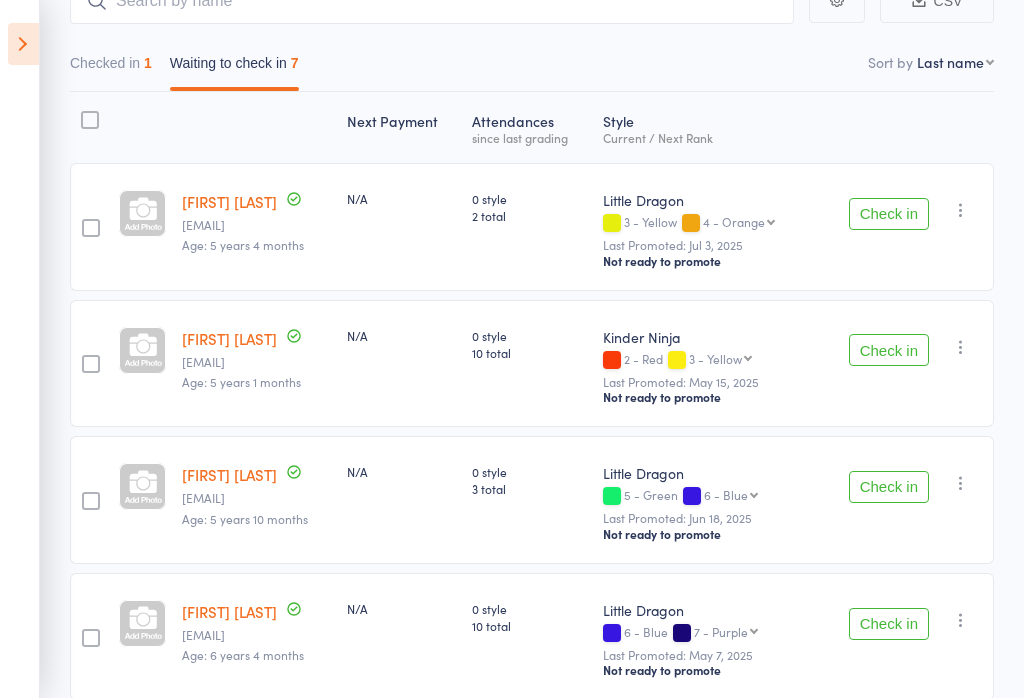 click on "Check in" at bounding box center [889, 487] 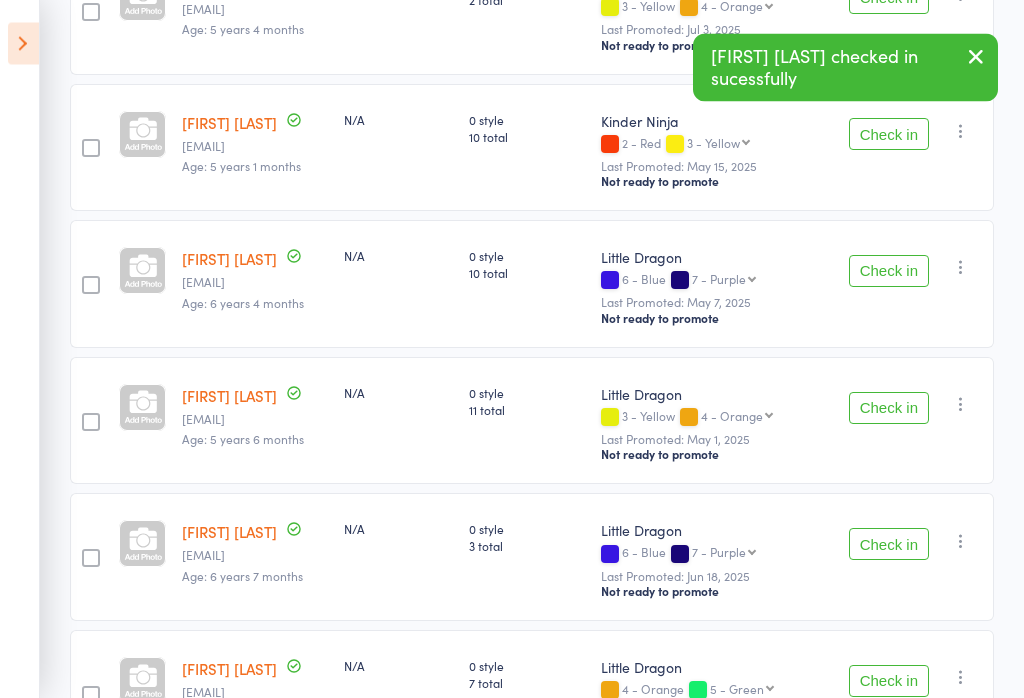 scroll, scrollTop: 437, scrollLeft: 0, axis: vertical 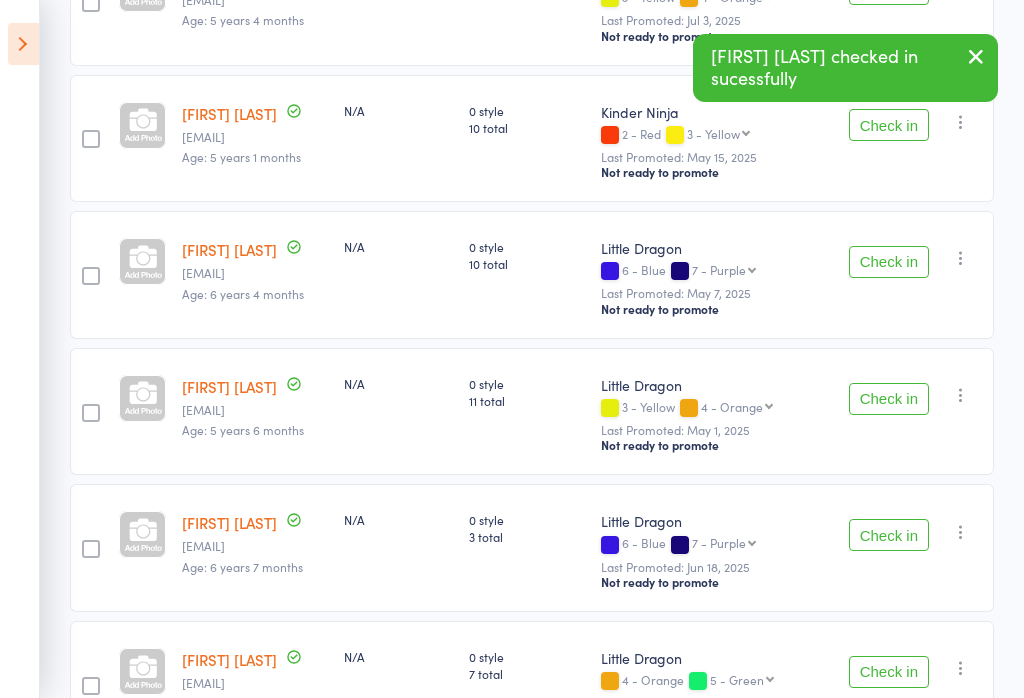 click on "Check in" at bounding box center (889, 262) 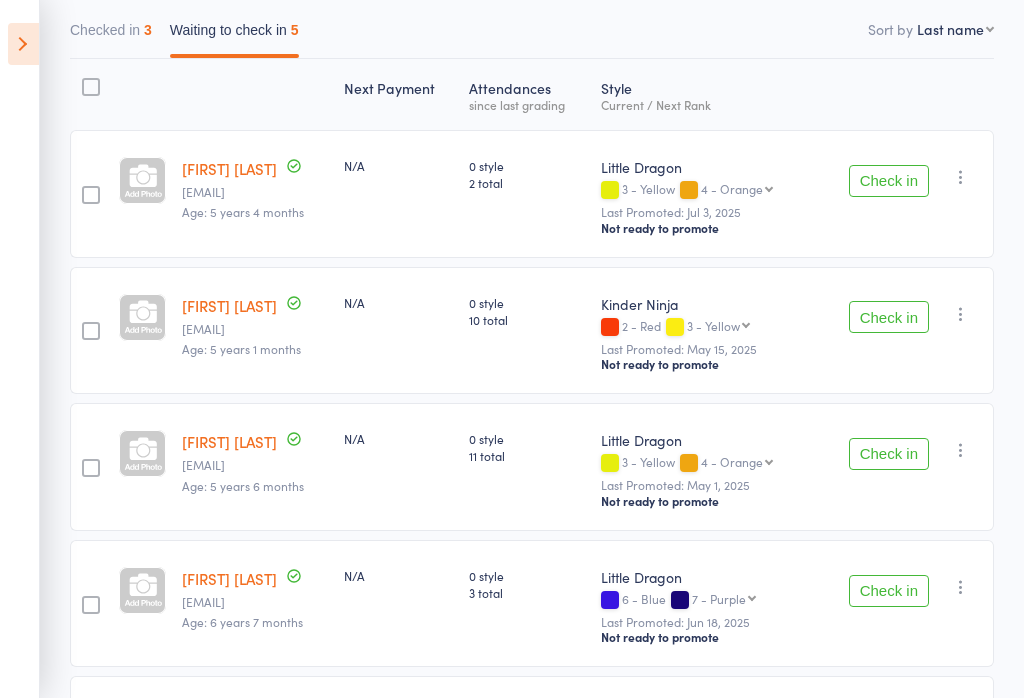 scroll, scrollTop: 243, scrollLeft: 0, axis: vertical 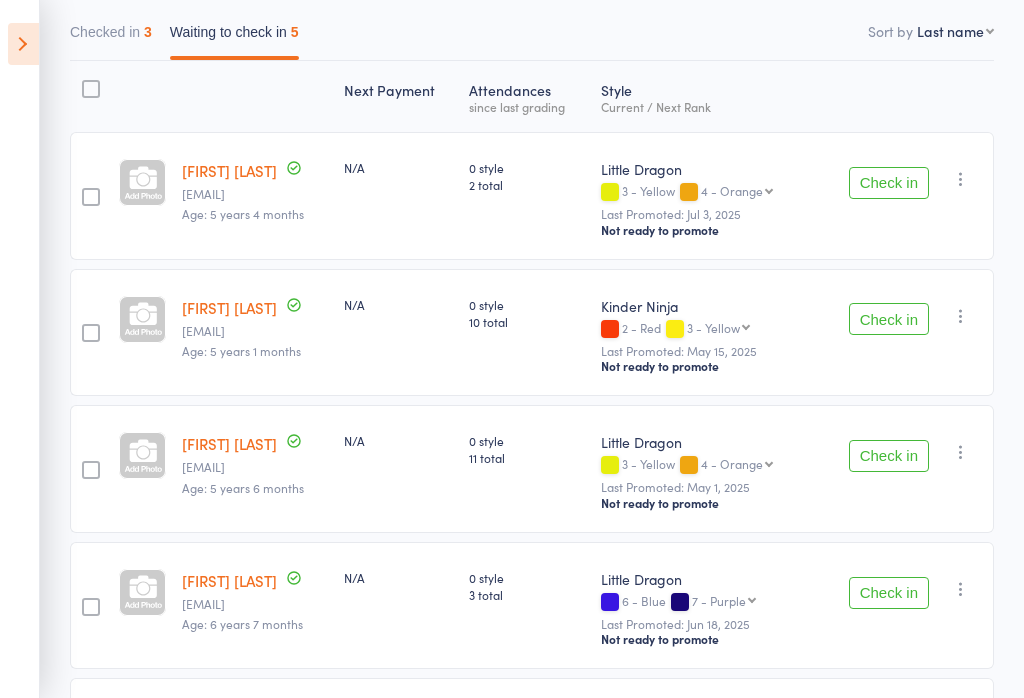 click on "Check in" at bounding box center (889, 593) 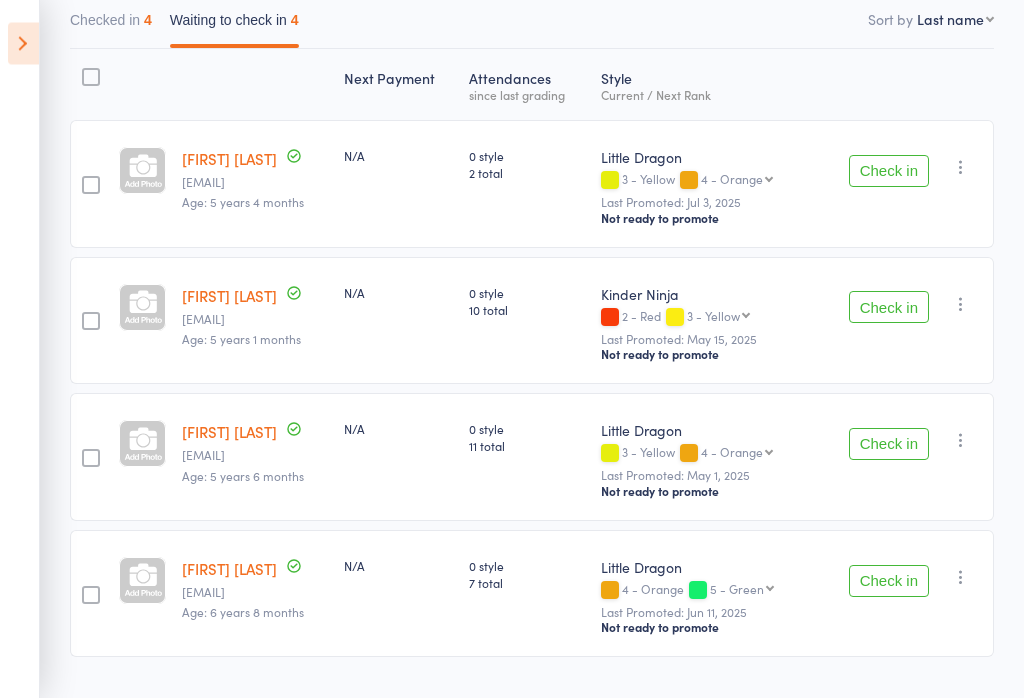 scroll, scrollTop: 255, scrollLeft: 0, axis: vertical 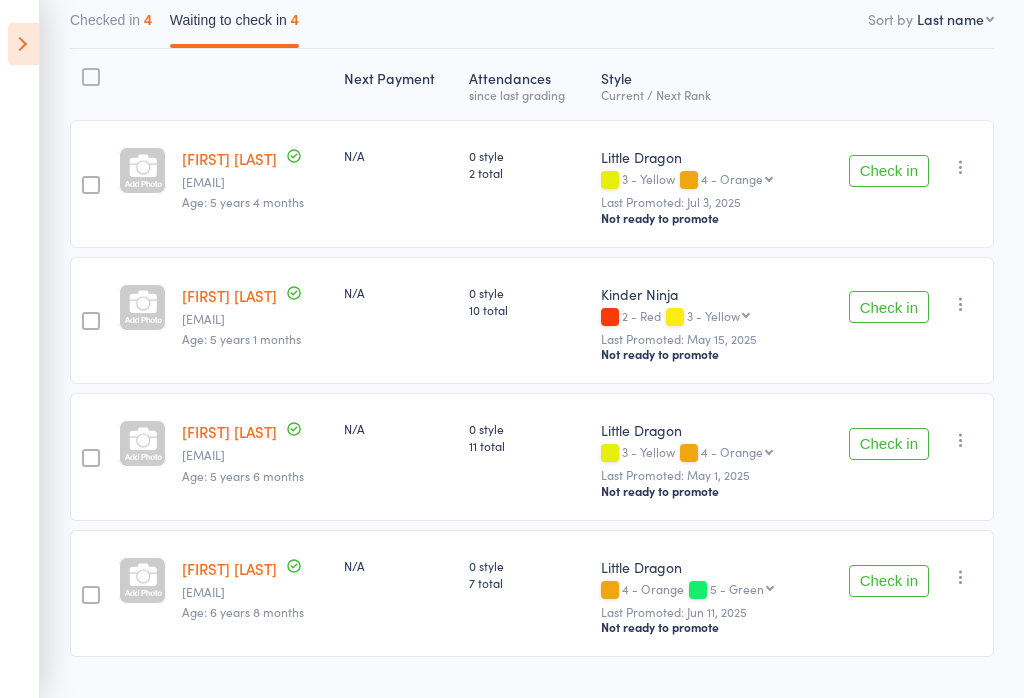 click on "Check in" at bounding box center [889, 444] 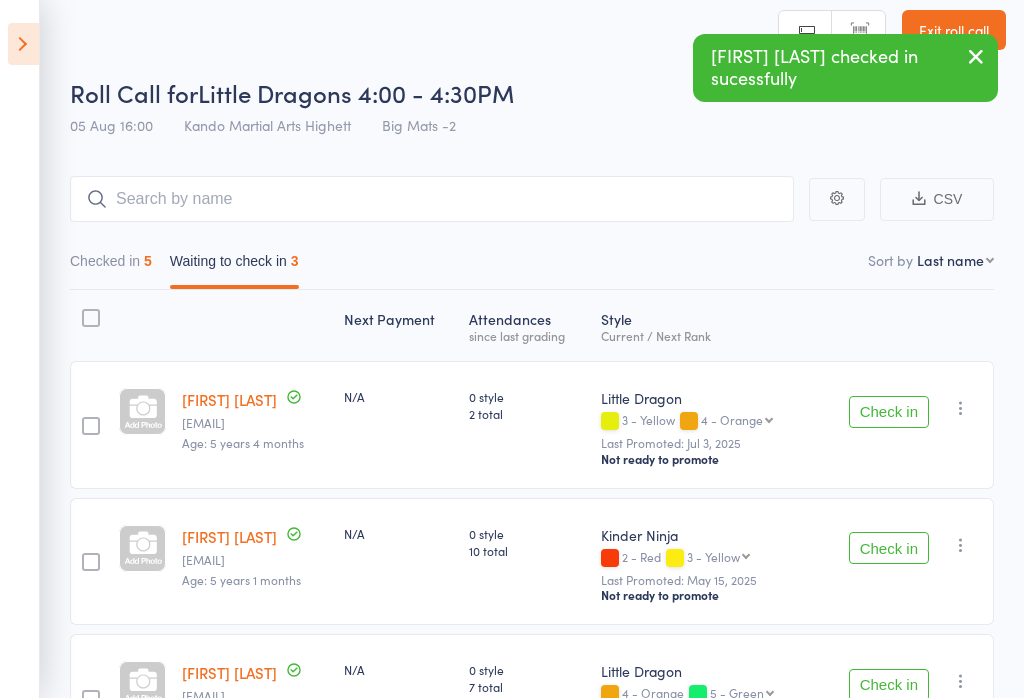 scroll, scrollTop: 0, scrollLeft: 0, axis: both 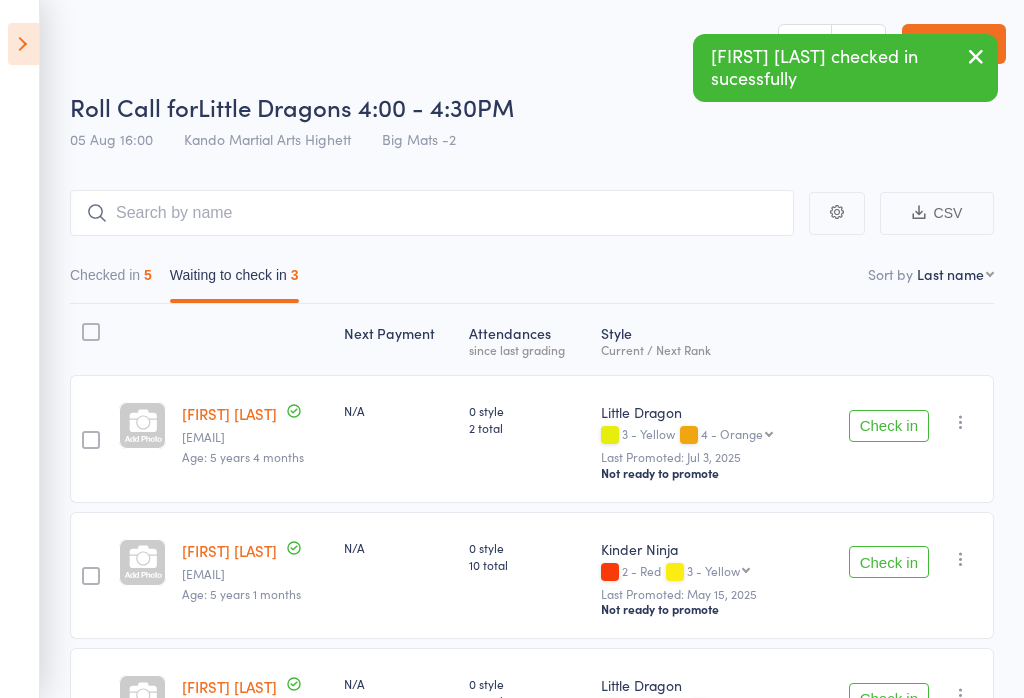 click on "Exit roll call" at bounding box center (954, 44) 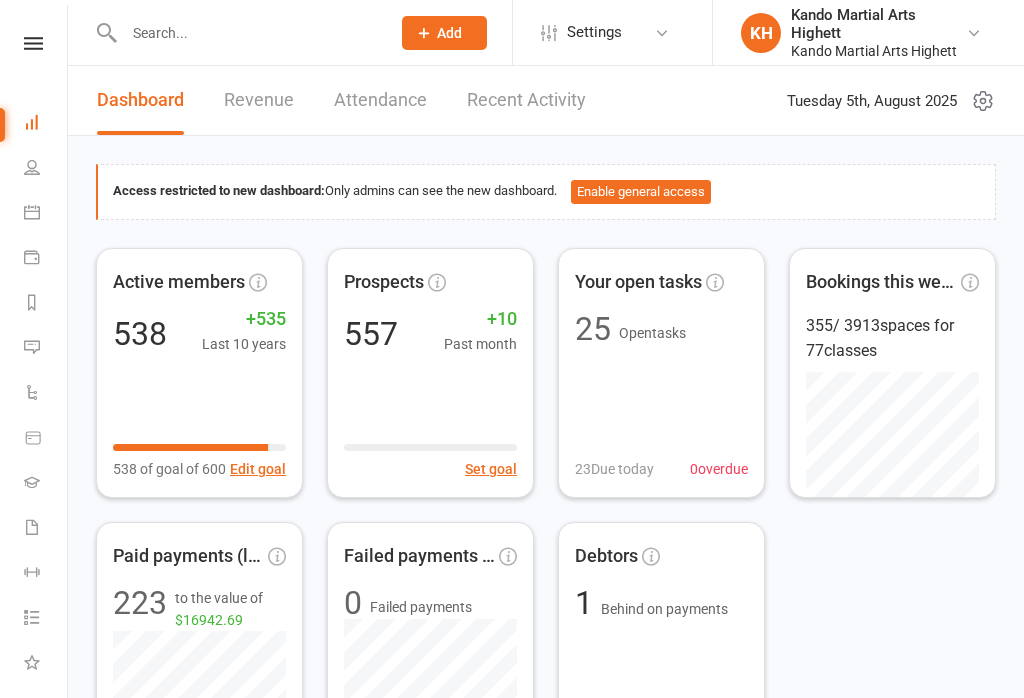 scroll, scrollTop: 0, scrollLeft: 0, axis: both 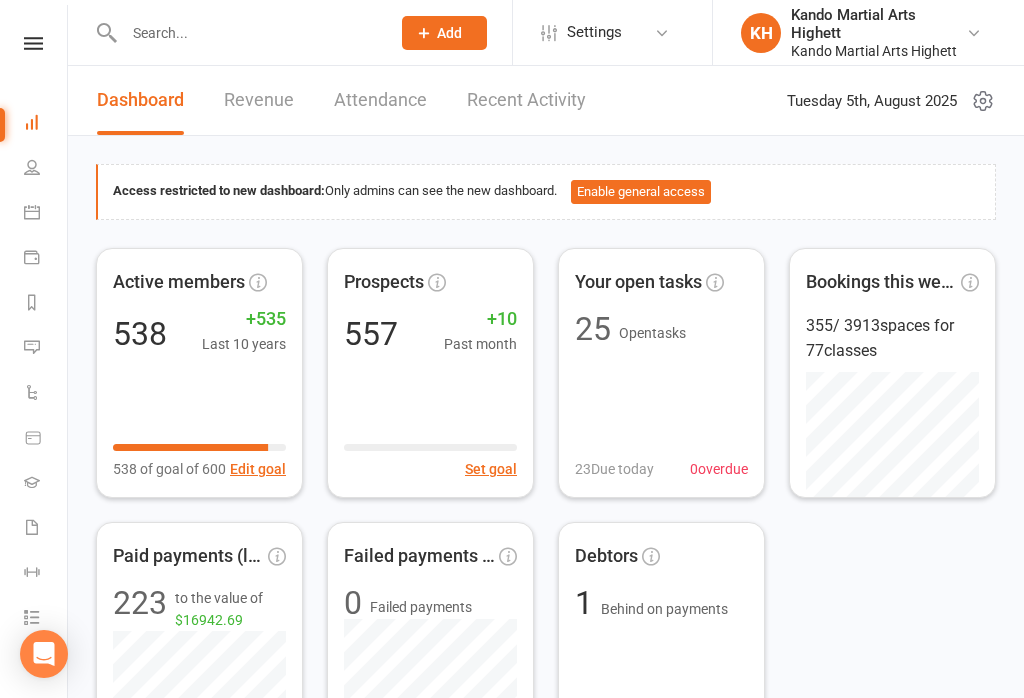 click on "Calendar" at bounding box center (46, 214) 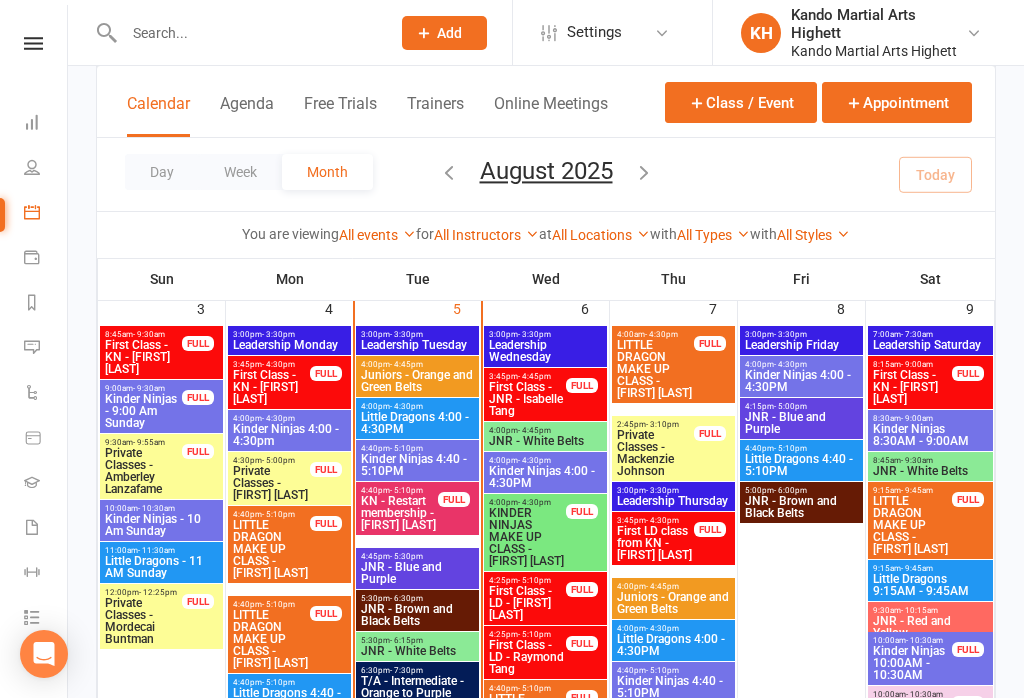 scroll, scrollTop: 976, scrollLeft: 0, axis: vertical 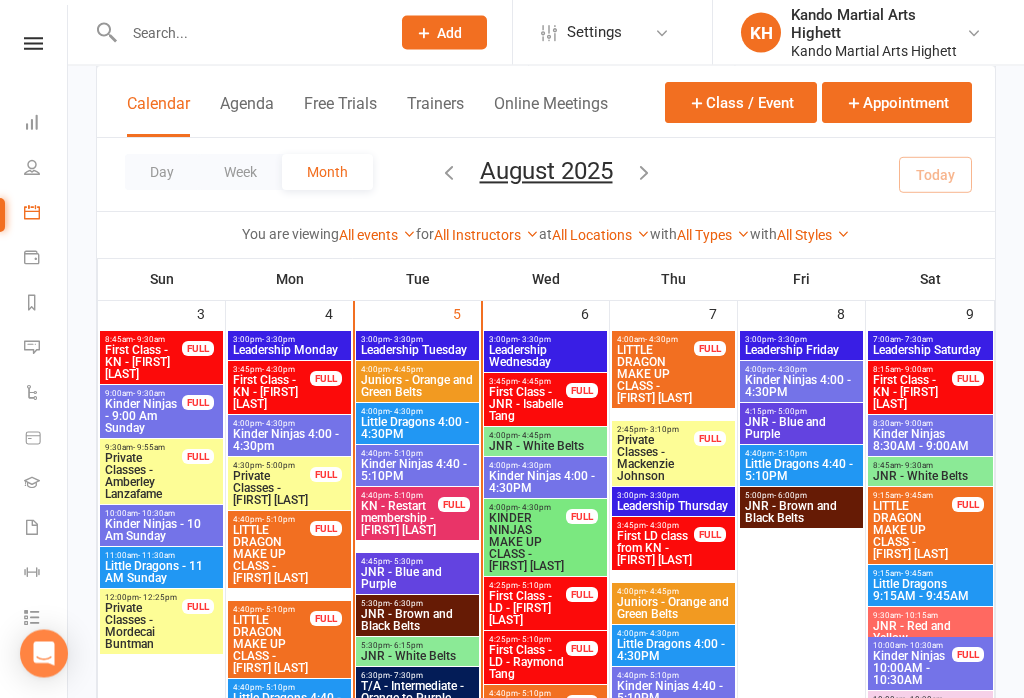 click on "Little Dragons 4:00 - 4:30PM" at bounding box center [417, 429] 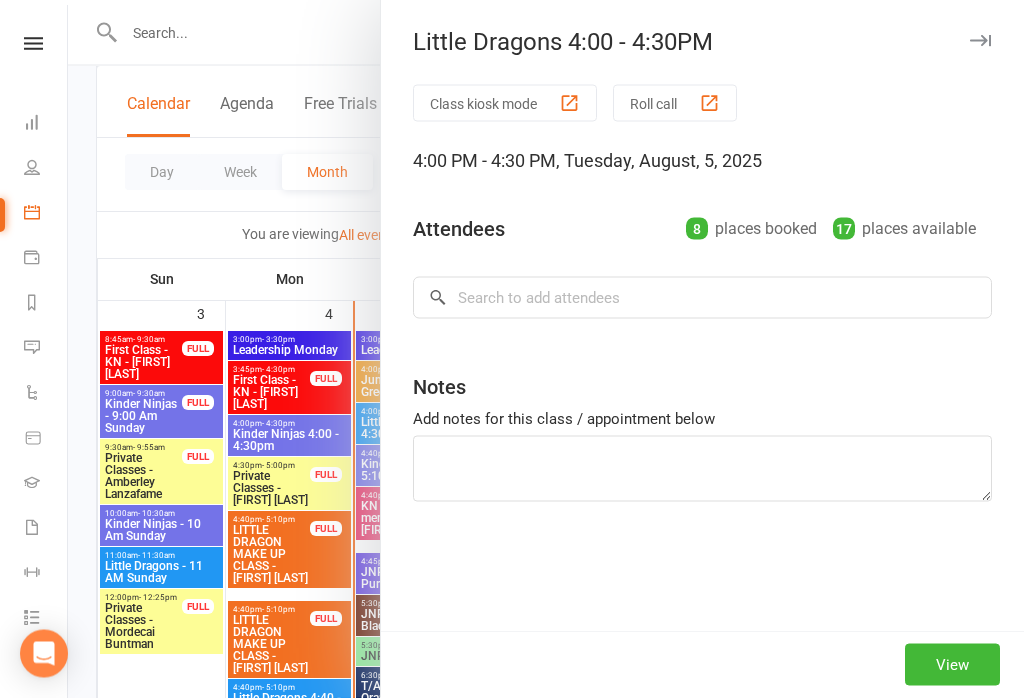 scroll, scrollTop: 977, scrollLeft: 0, axis: vertical 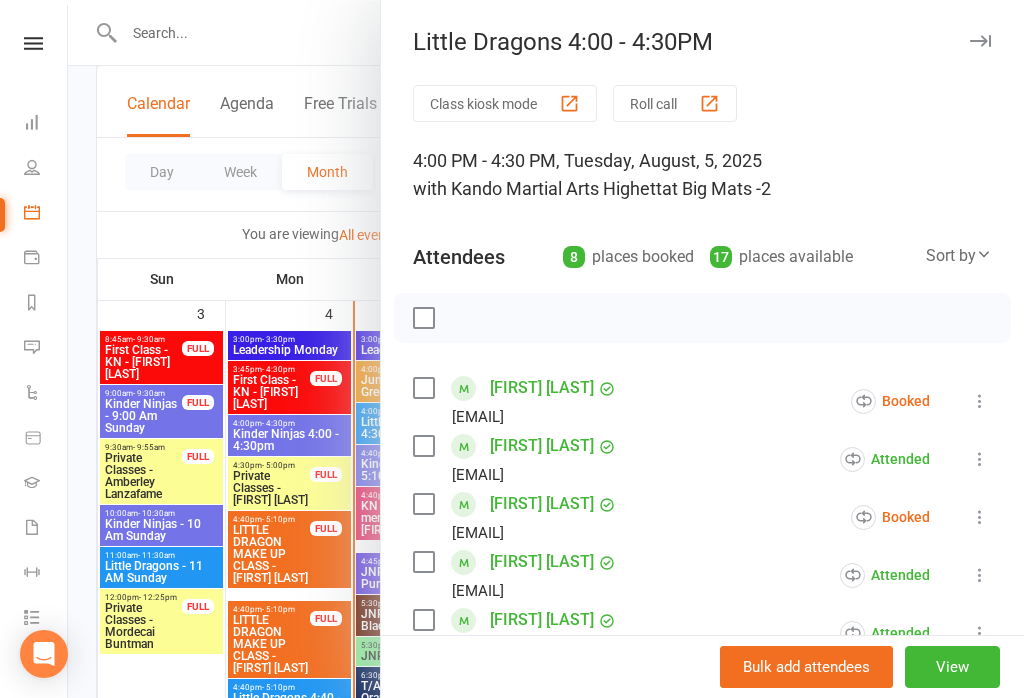 click at bounding box center (709, 103) 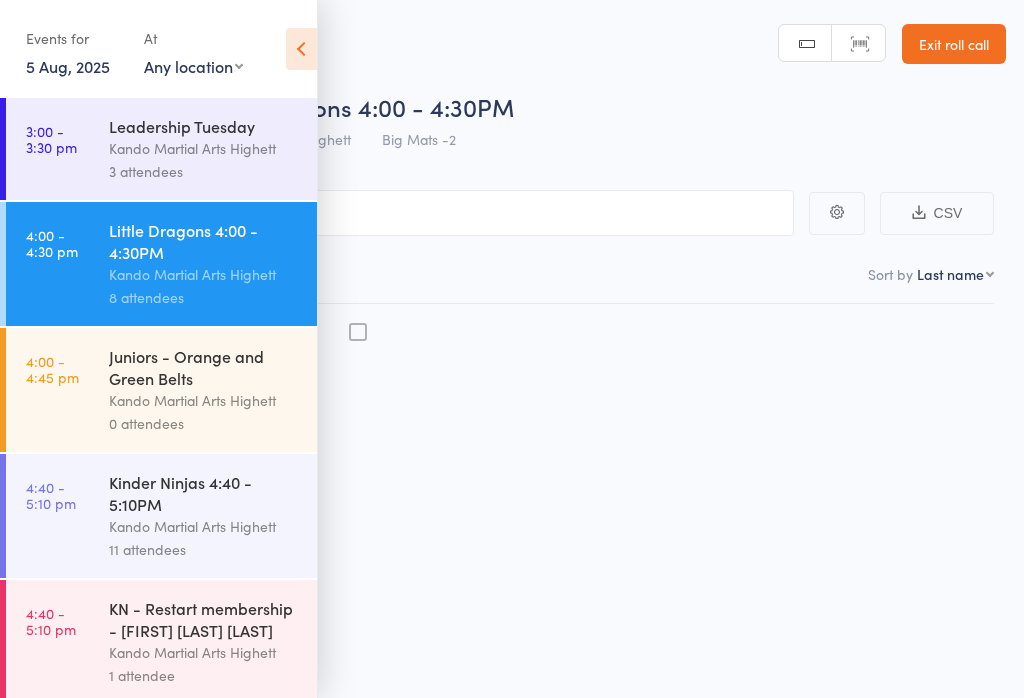 scroll, scrollTop: 0, scrollLeft: 0, axis: both 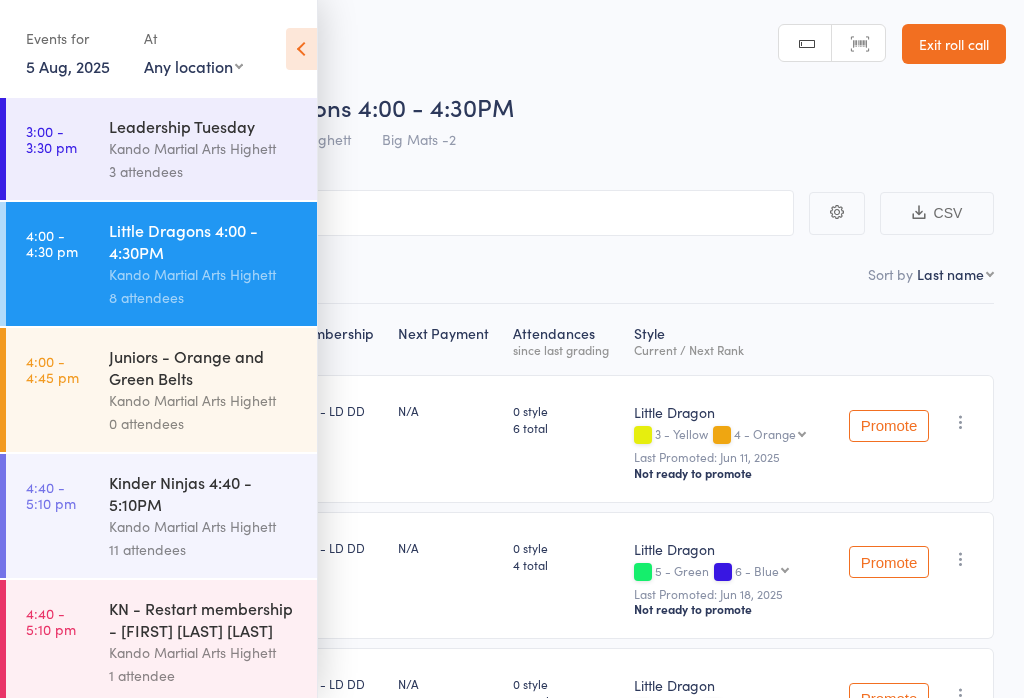 click at bounding box center [301, 49] 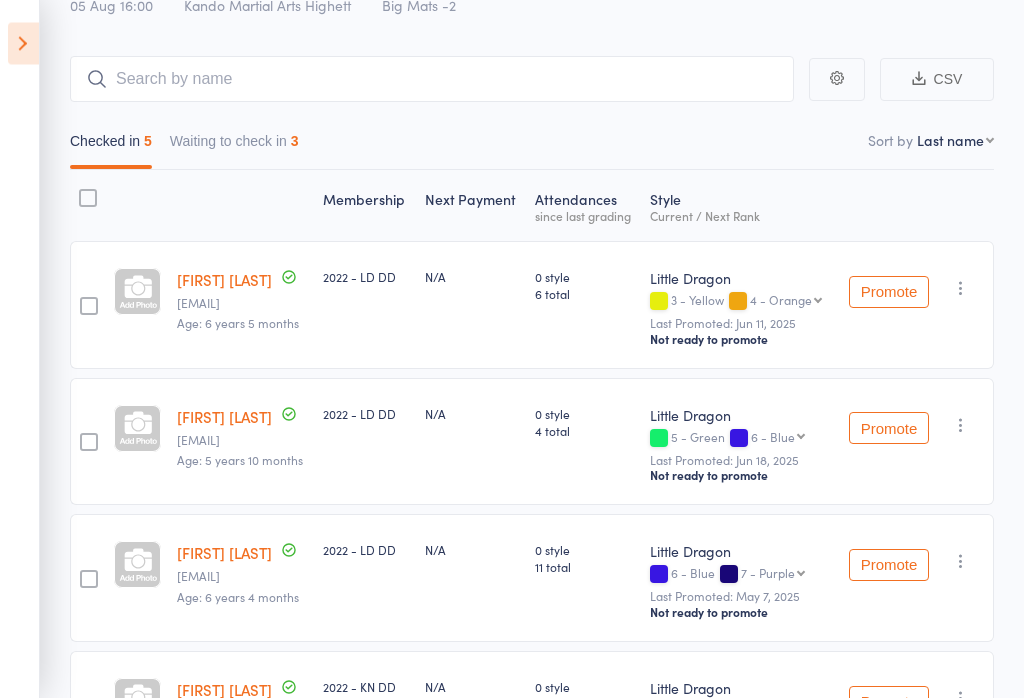 click on "Waiting to check in  3" at bounding box center [234, 147] 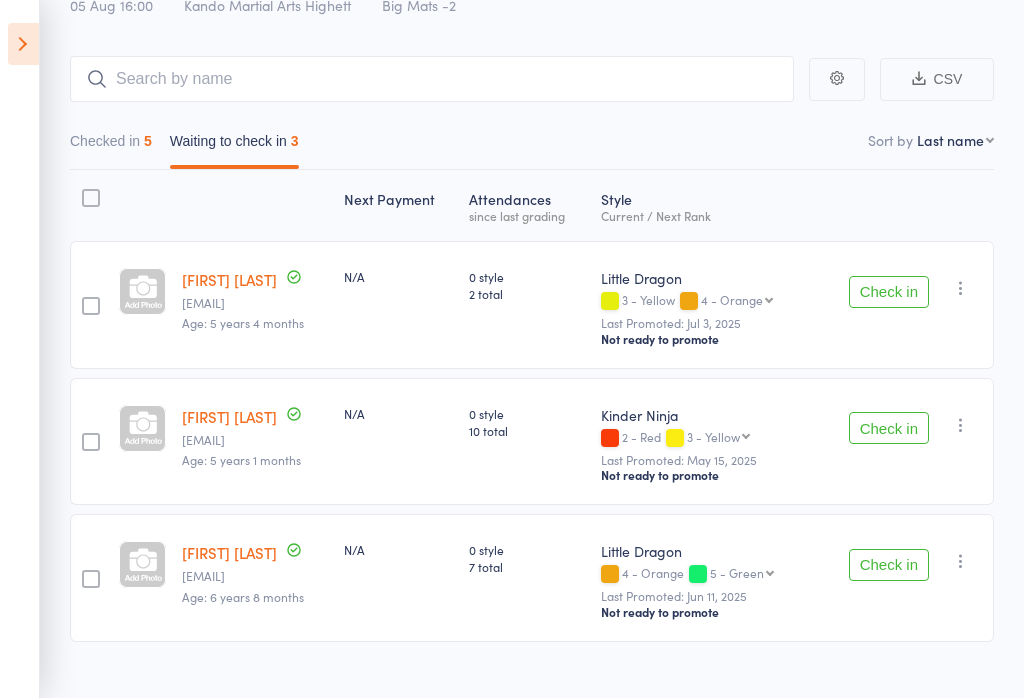 click on "Check in" at bounding box center (889, 428) 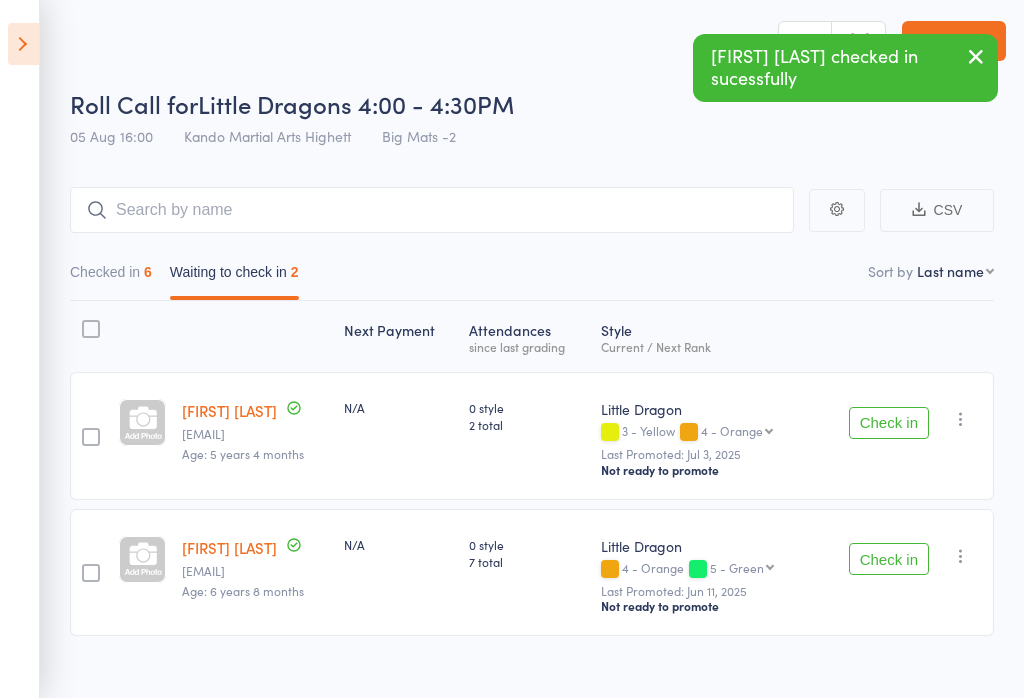 click on "Checked in  6" at bounding box center [111, 277] 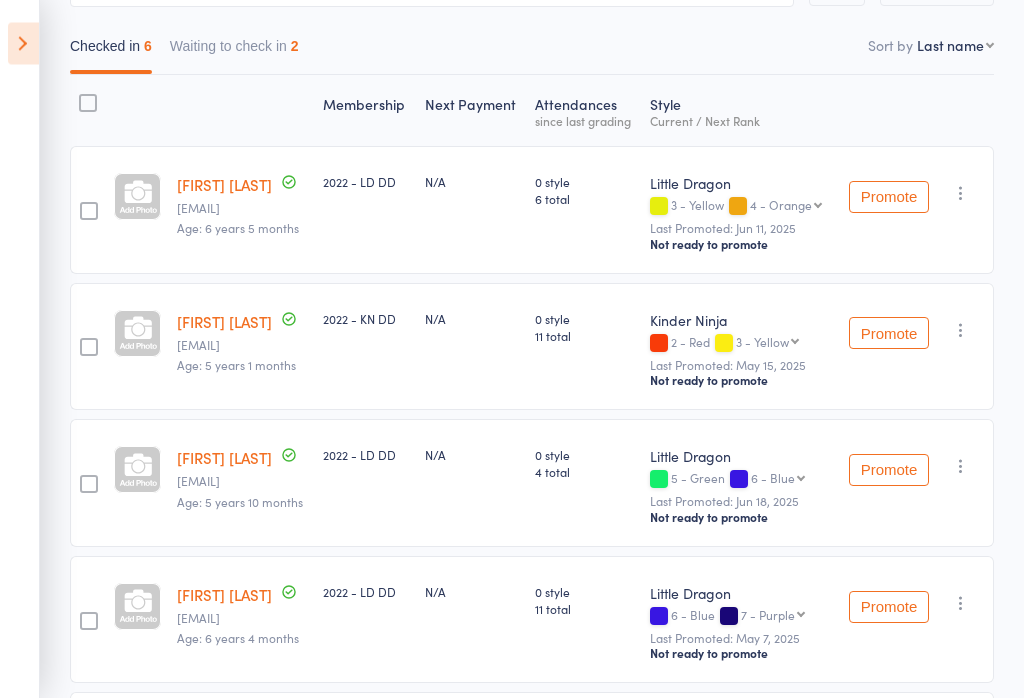 click on "Waiting to check in  2" at bounding box center (234, 52) 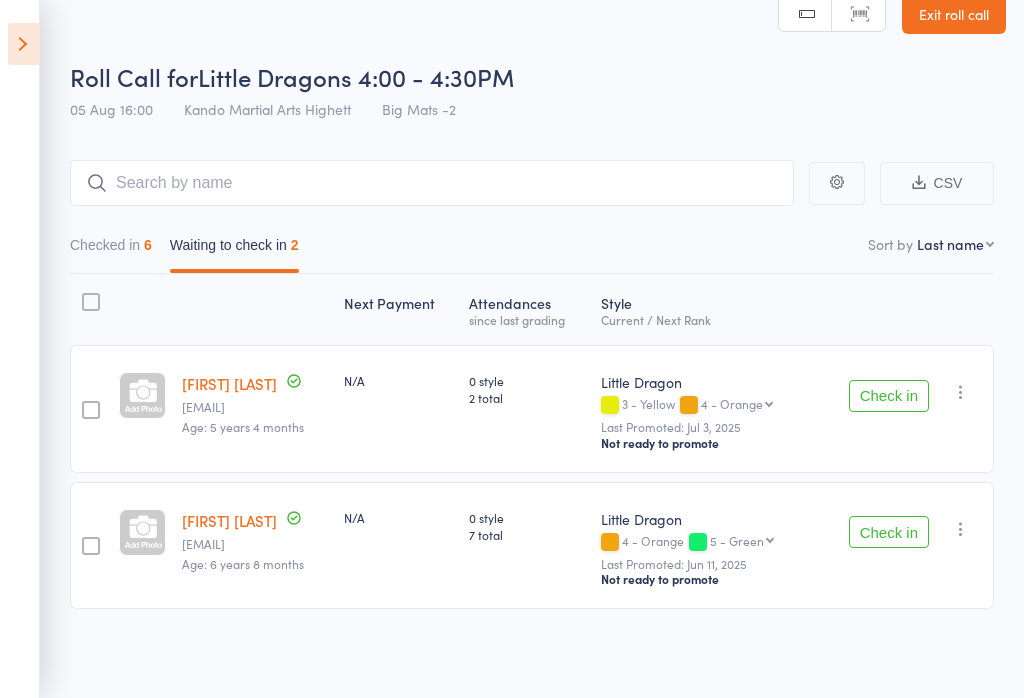 click on "Check in" at bounding box center [889, 396] 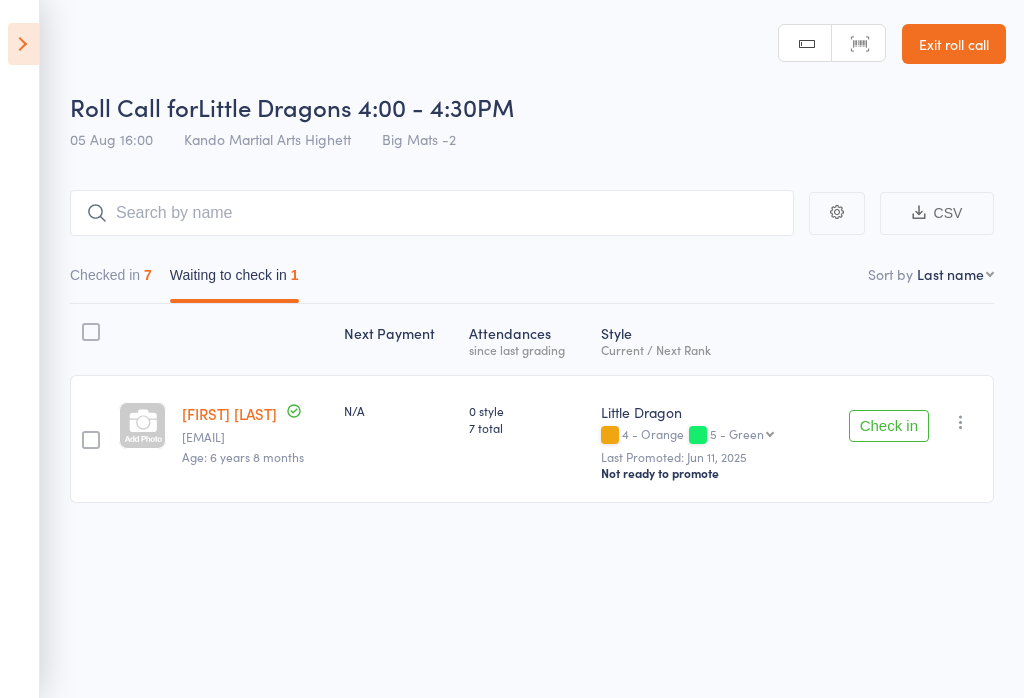scroll, scrollTop: 14, scrollLeft: 0, axis: vertical 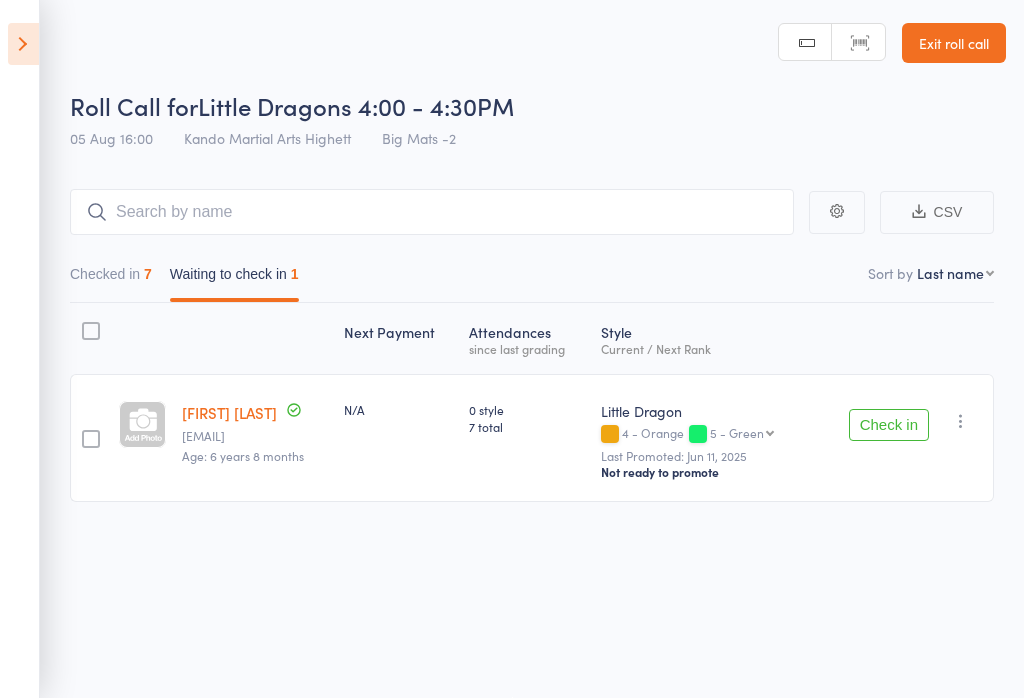 click on "Roll Call for Little Dragons 4:00 - 4:30PM 05 [MONTH] 16:00 Kando Martial Arts Highett Big Mats -2 Manual search Scanner input Exit roll call Events for 5 [MONTH], 2025 5 [MONTH], 2025
[MONTH] 2025
Sun Mon Tue Wed Thu Fri Sat
31
27
28
29
30
31
01
02
32
03
04
05
06
07
08
09
33
10
11
12
13
14
15
16
34
17
18
19
20
21
22
23
35" at bounding box center [512, 348] 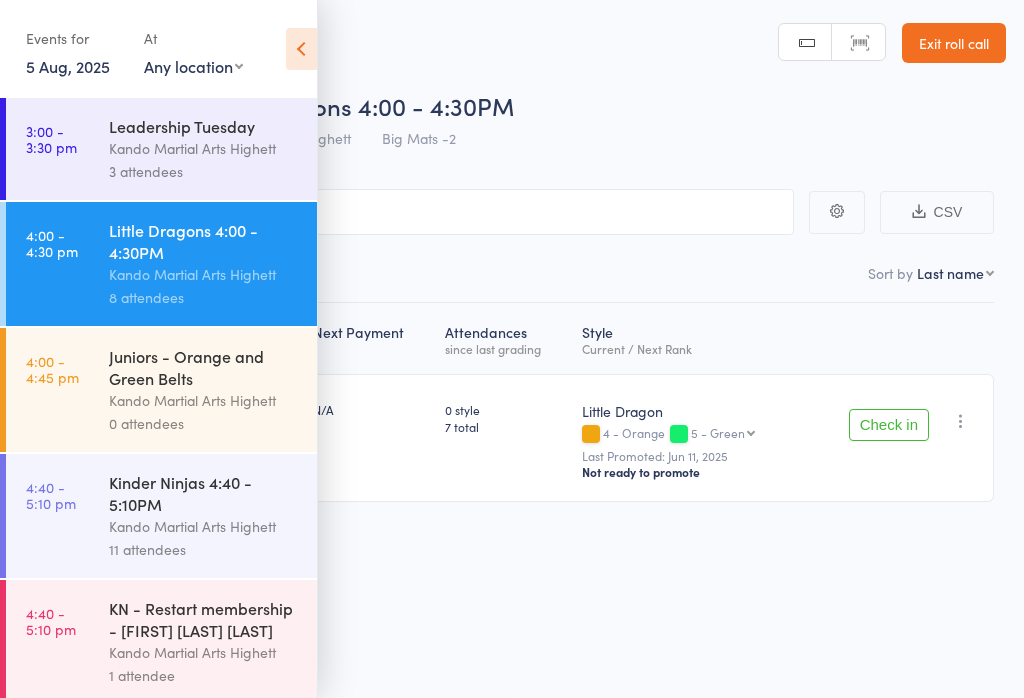click on "Kando Martial Arts Highett" at bounding box center [204, 526] 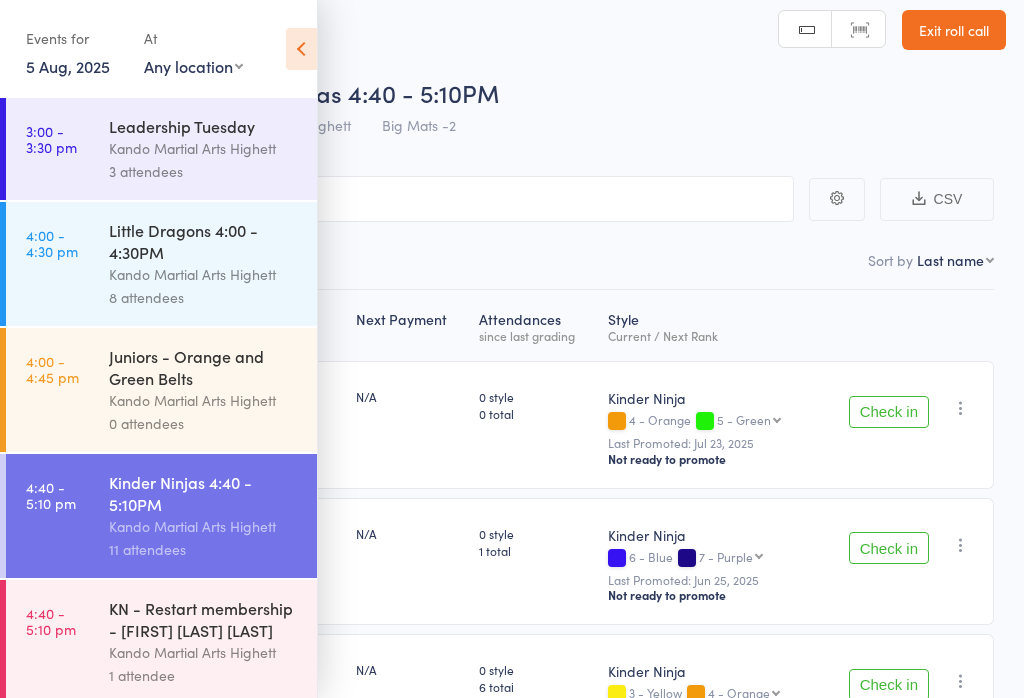 click at bounding box center [301, 49] 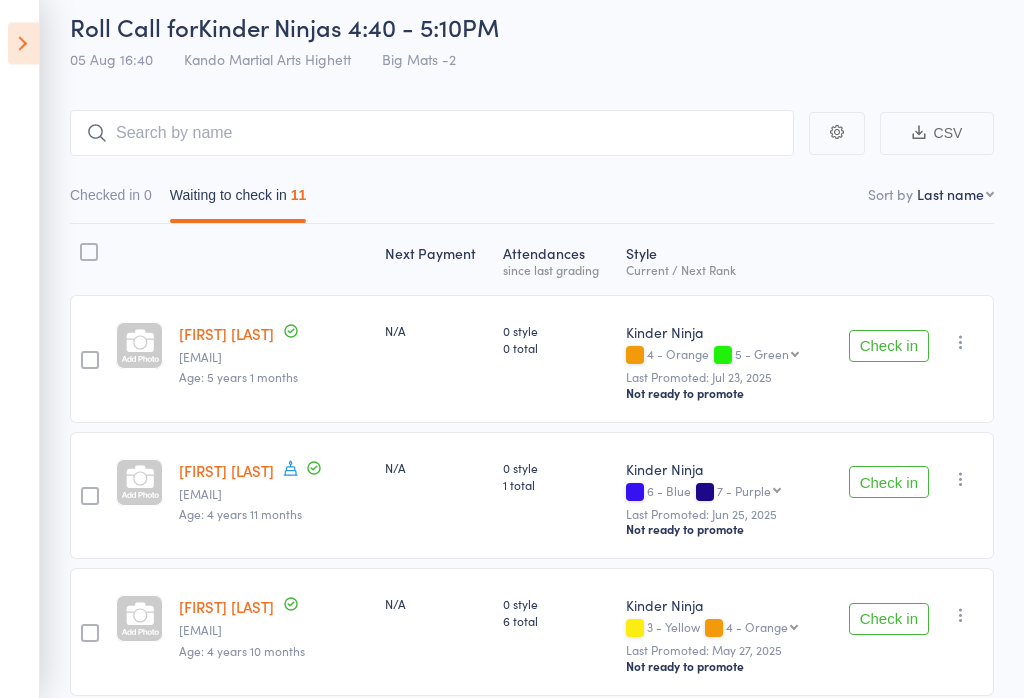 scroll, scrollTop: 80, scrollLeft: 0, axis: vertical 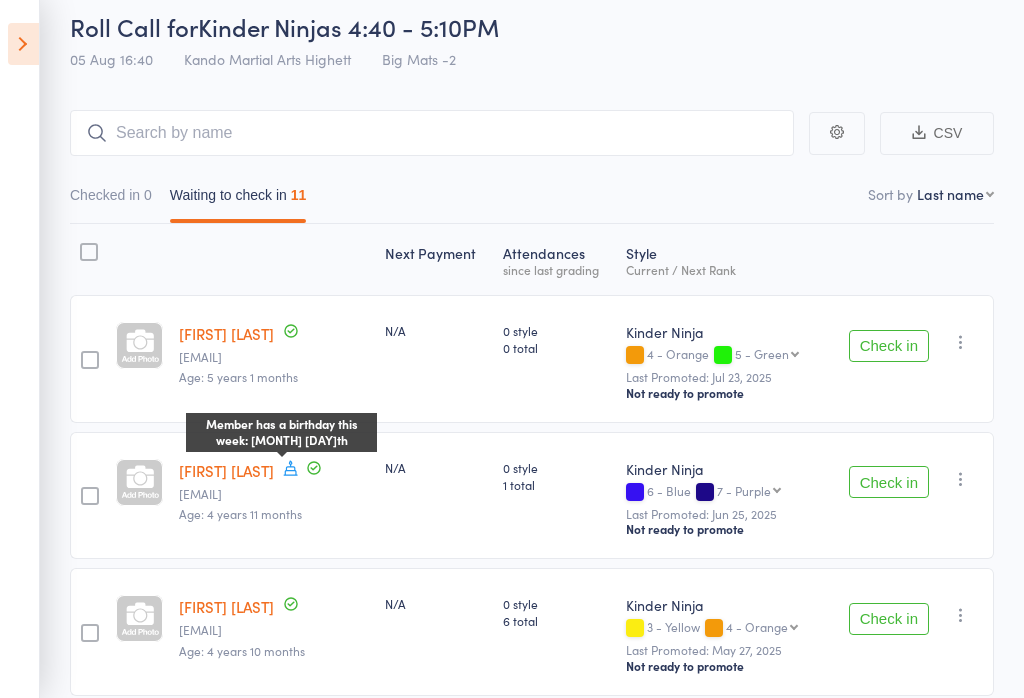 click 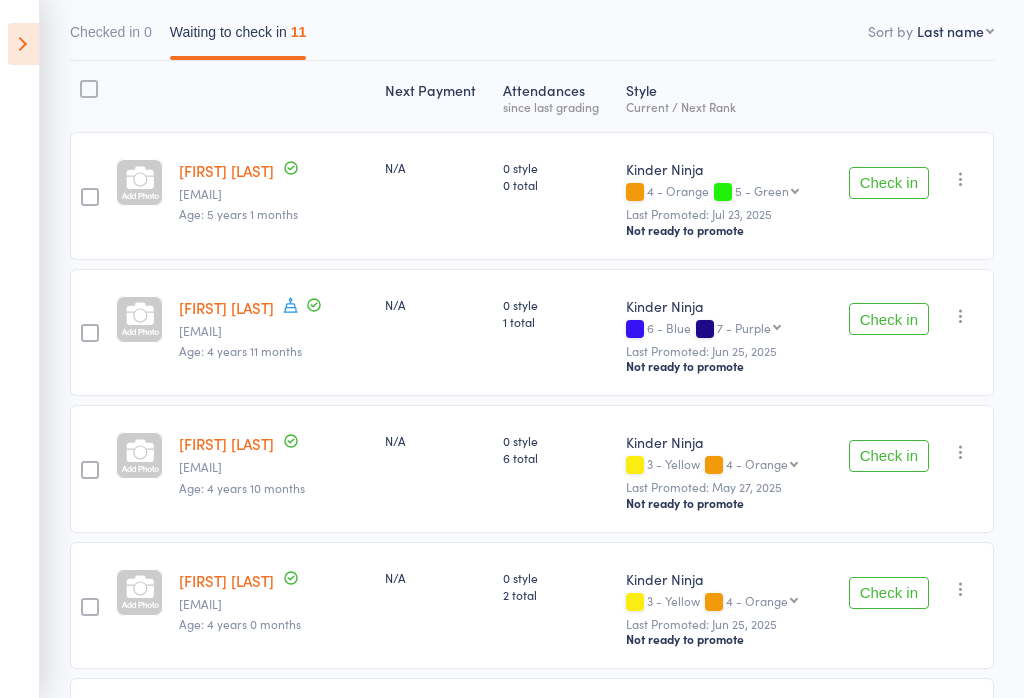 scroll, scrollTop: 250, scrollLeft: 0, axis: vertical 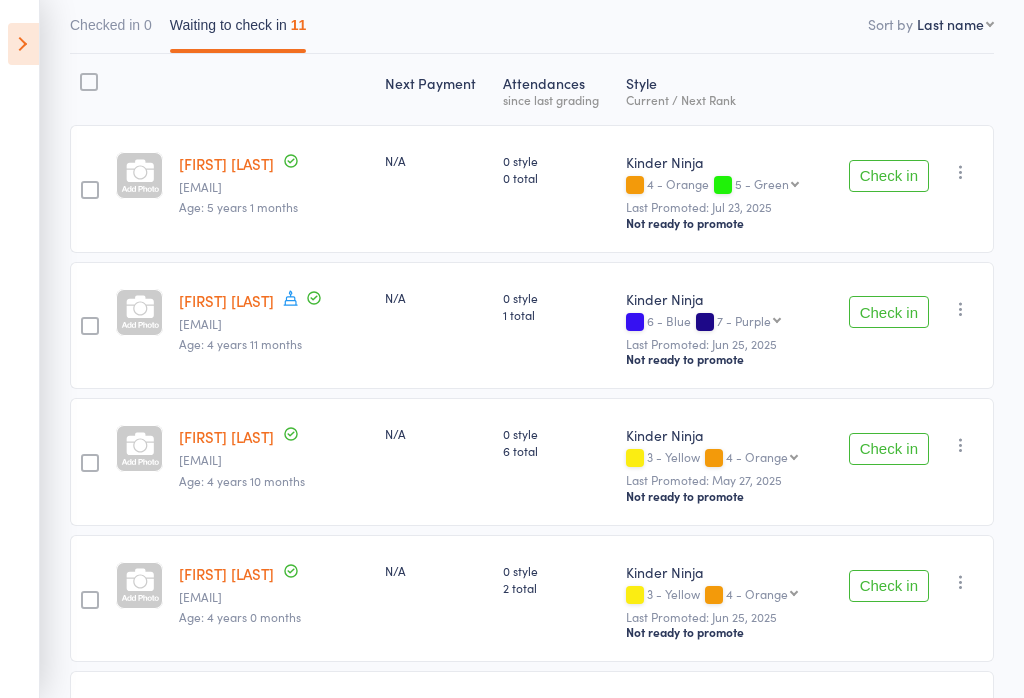 click on "Check in" at bounding box center [889, 449] 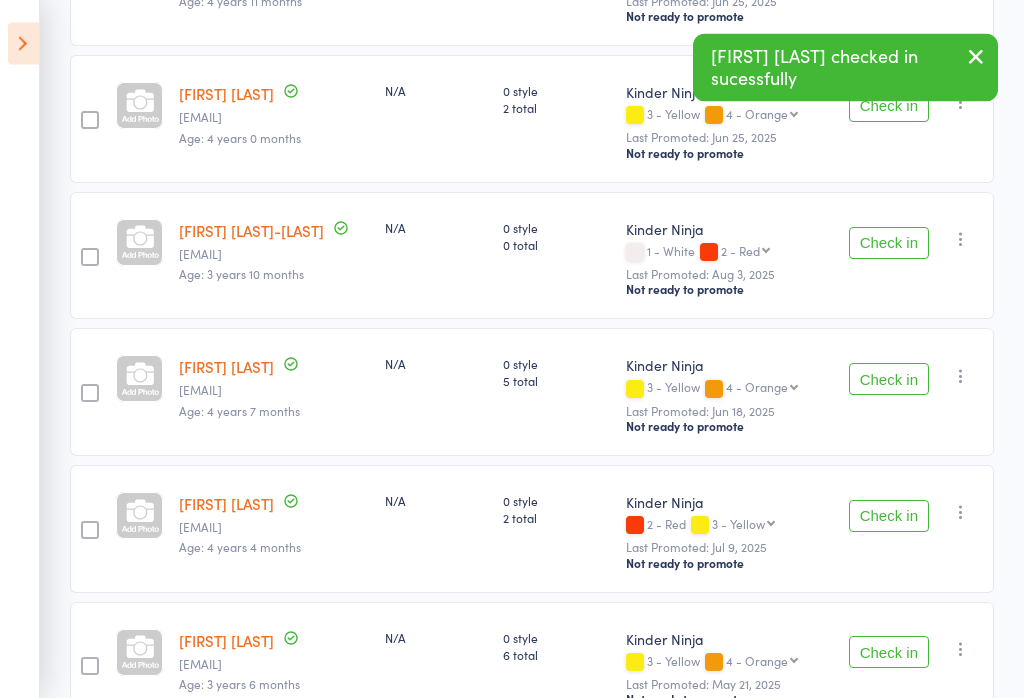 click on "Check in" at bounding box center (889, 380) 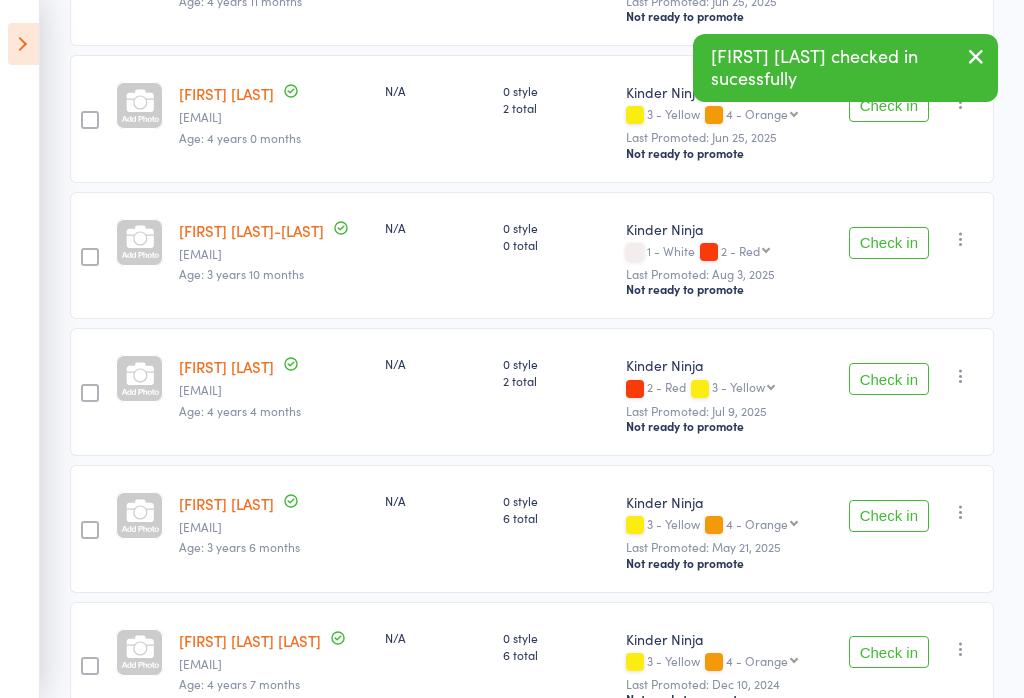 click on "Check in" at bounding box center (889, 379) 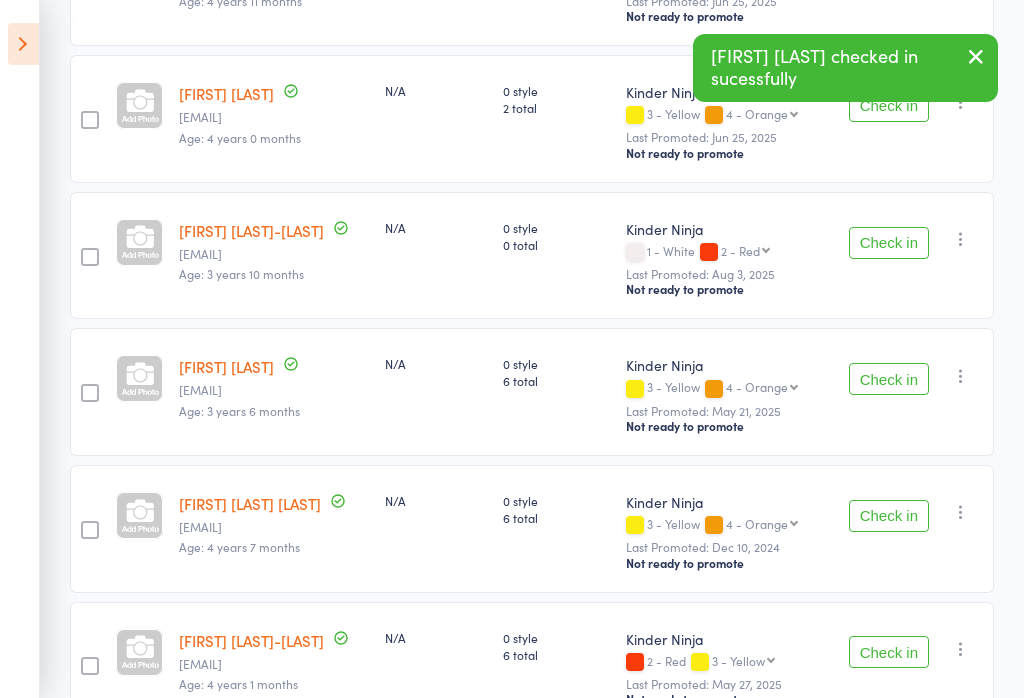 click on "Check in" at bounding box center [889, 379] 